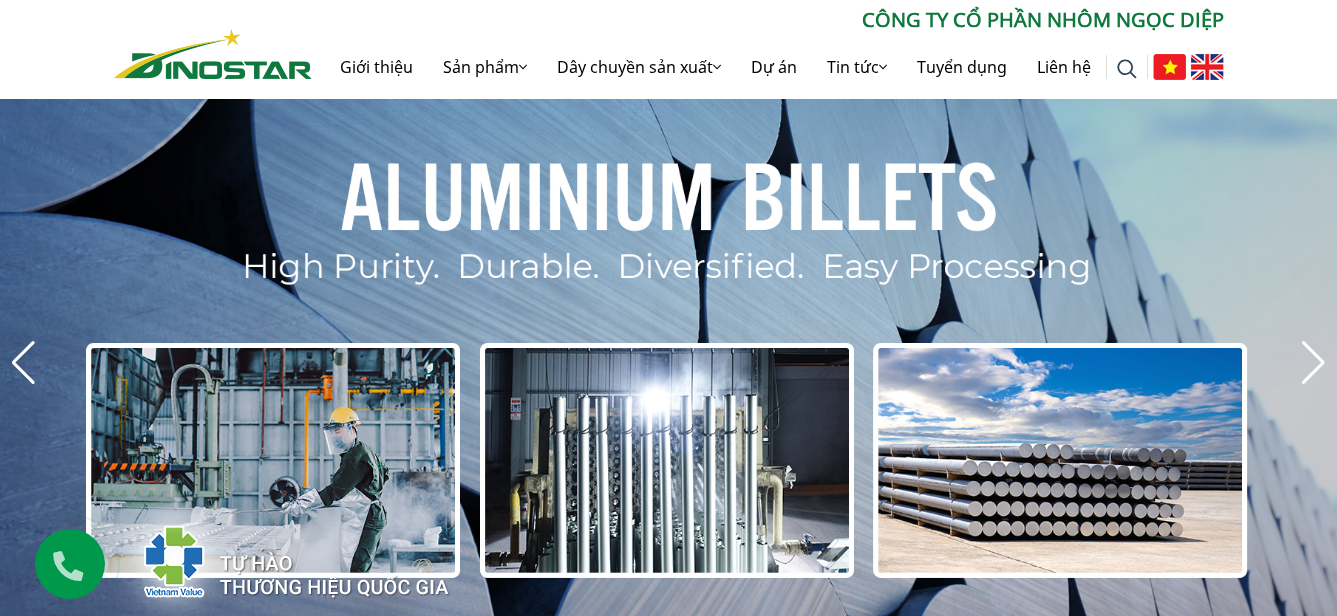scroll, scrollTop: 0, scrollLeft: 0, axis: both 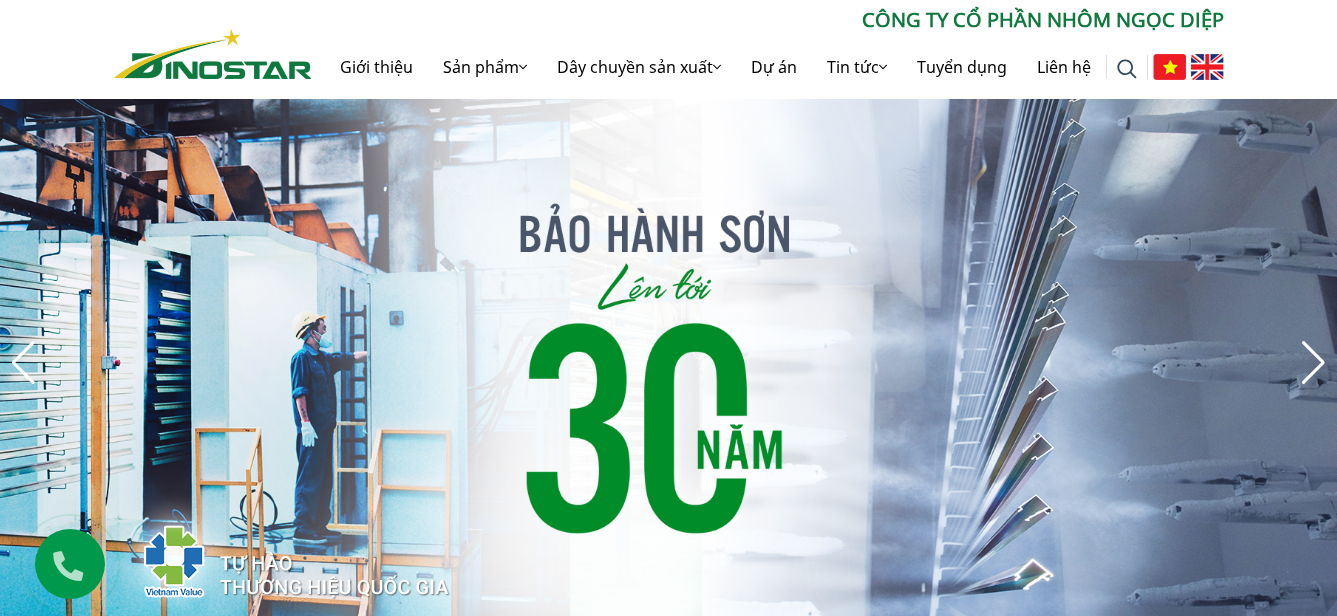 click at bounding box center (668, 362) 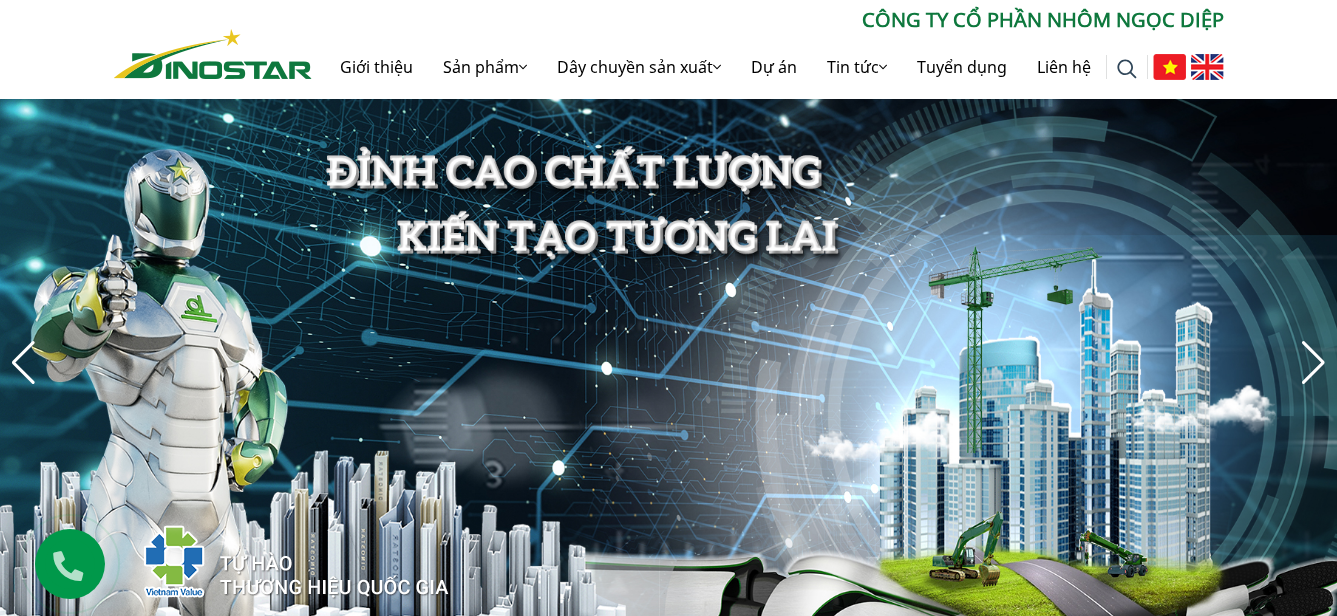 click at bounding box center [1313, 363] 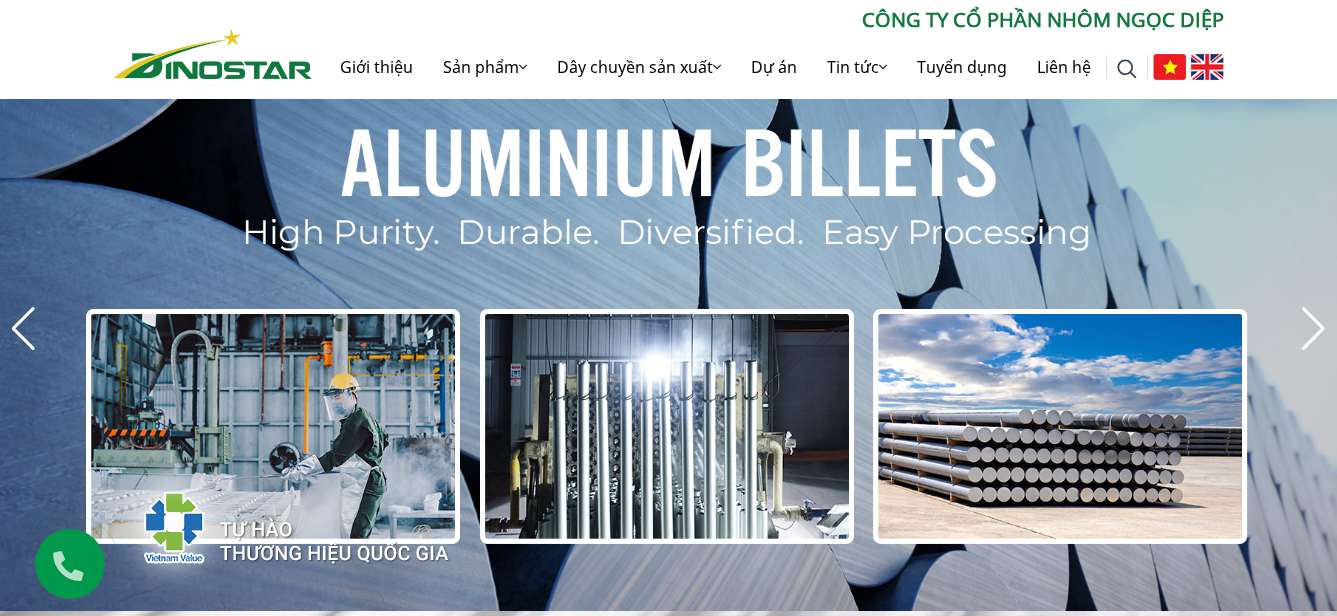 scroll, scrollTop: 0, scrollLeft: 0, axis: both 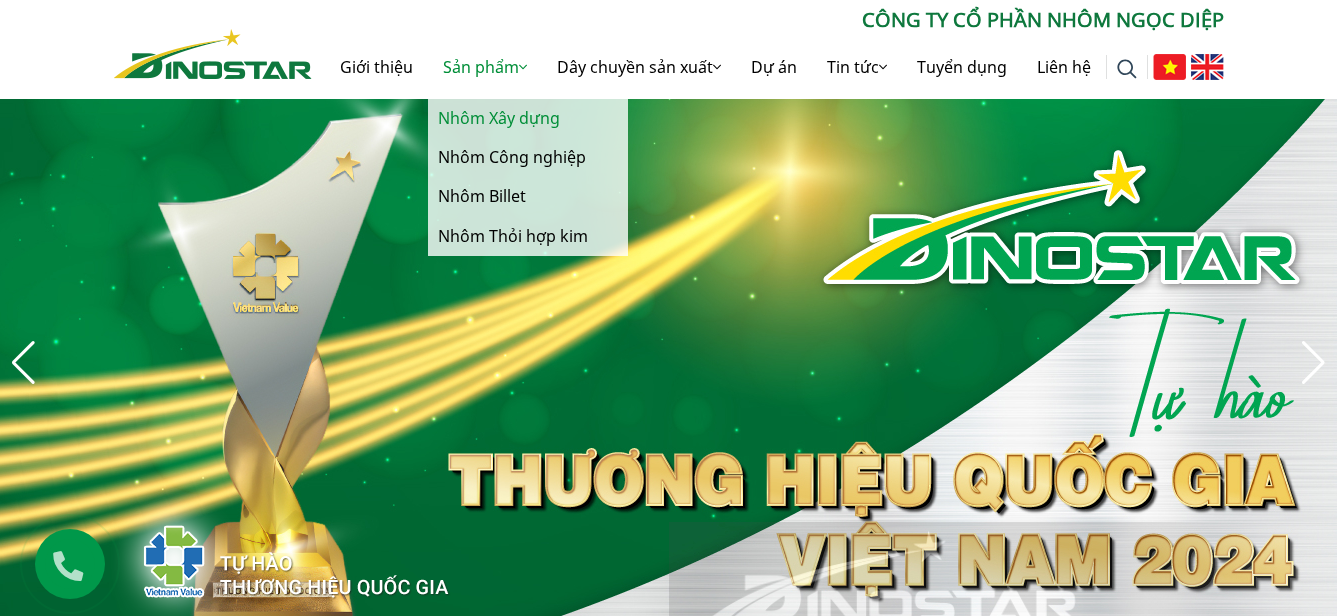 click on "Nhôm Xây dựng" at bounding box center (528, 118) 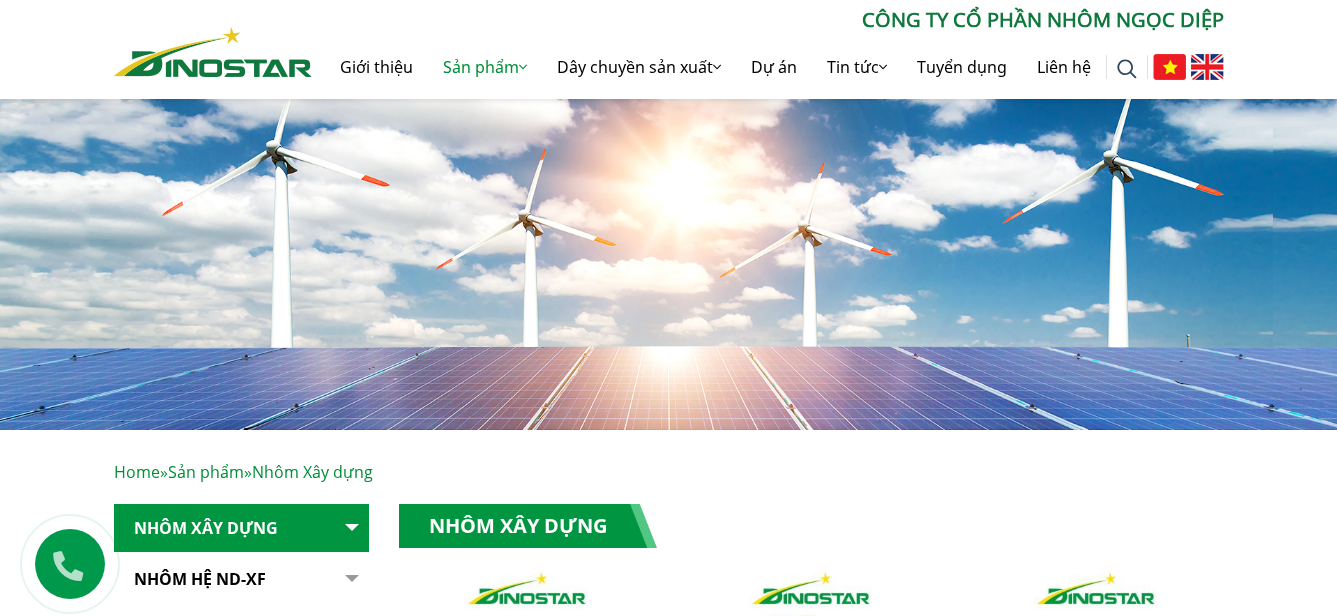scroll, scrollTop: 300, scrollLeft: 0, axis: vertical 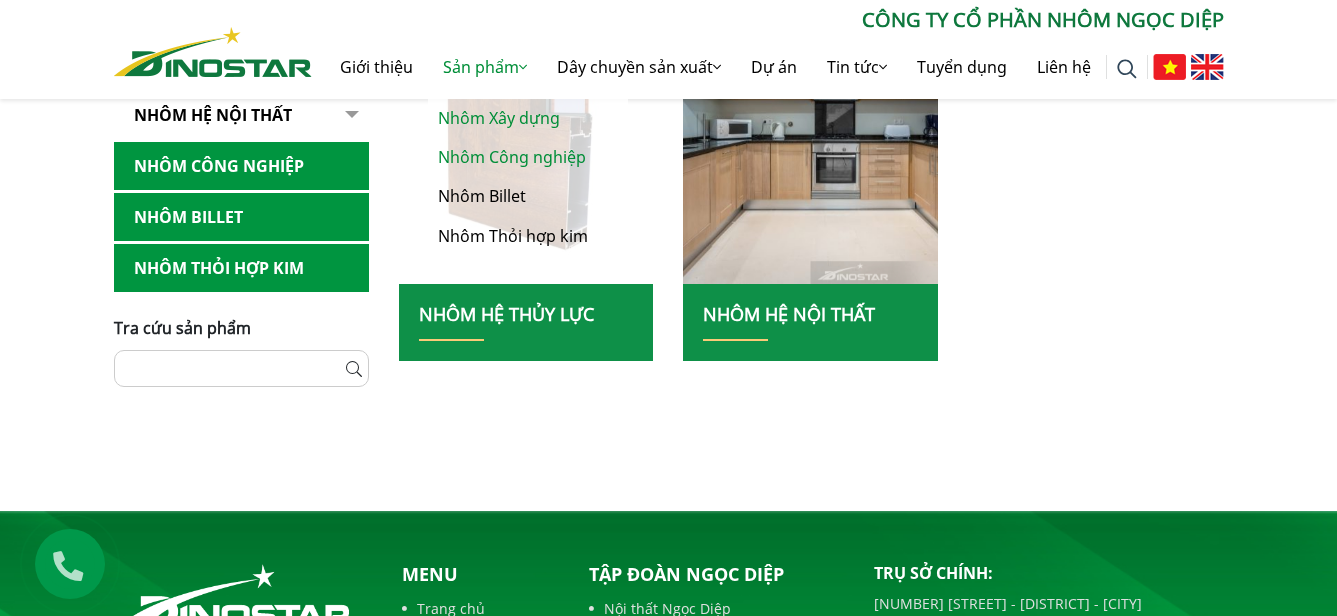 click on "Nhôm Công nghiệp" at bounding box center [528, 157] 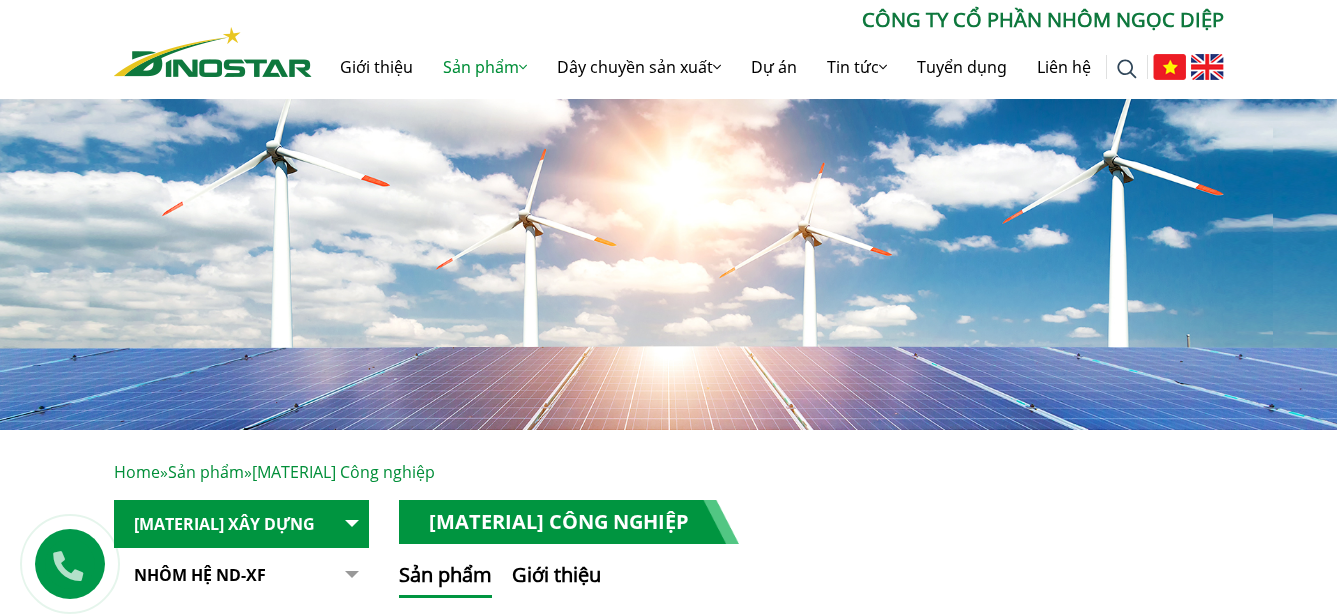 scroll, scrollTop: 0, scrollLeft: 0, axis: both 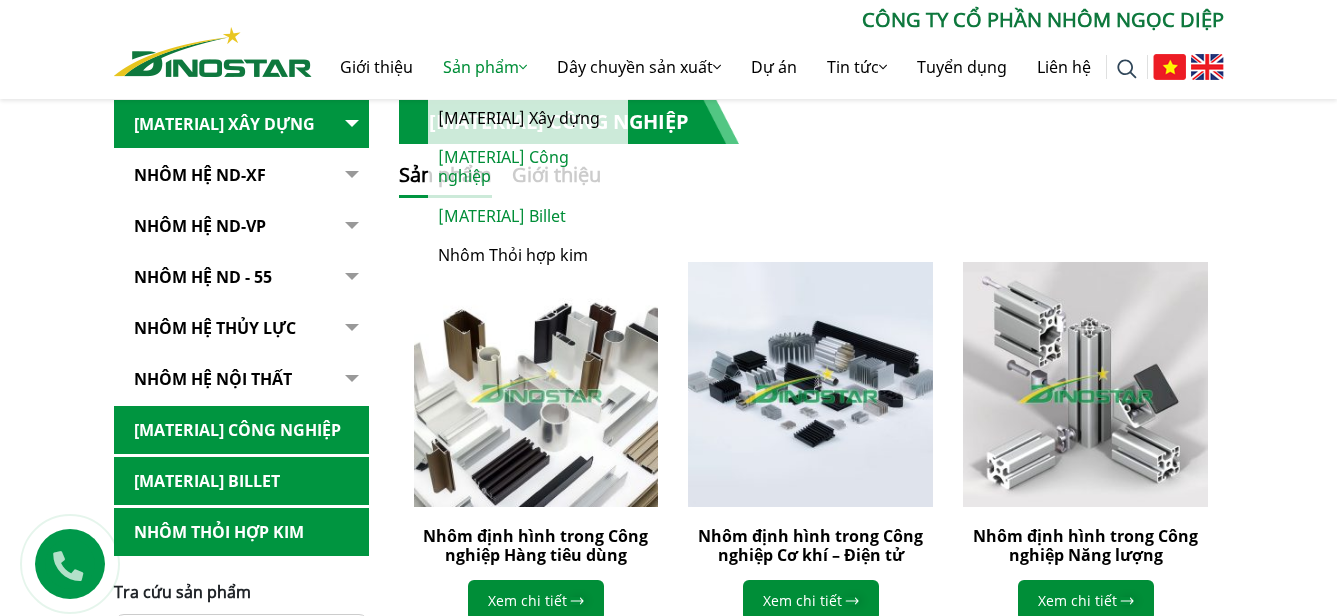 click on "Nhôm Billet" at bounding box center [528, 216] 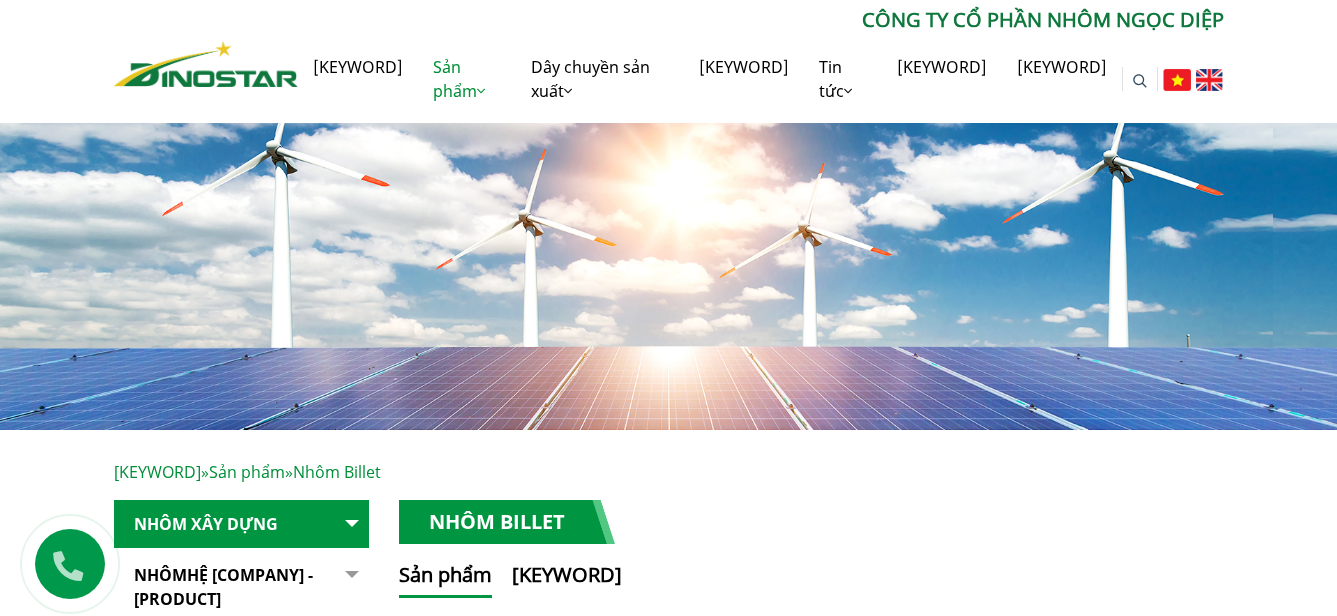 scroll, scrollTop: 0, scrollLeft: 0, axis: both 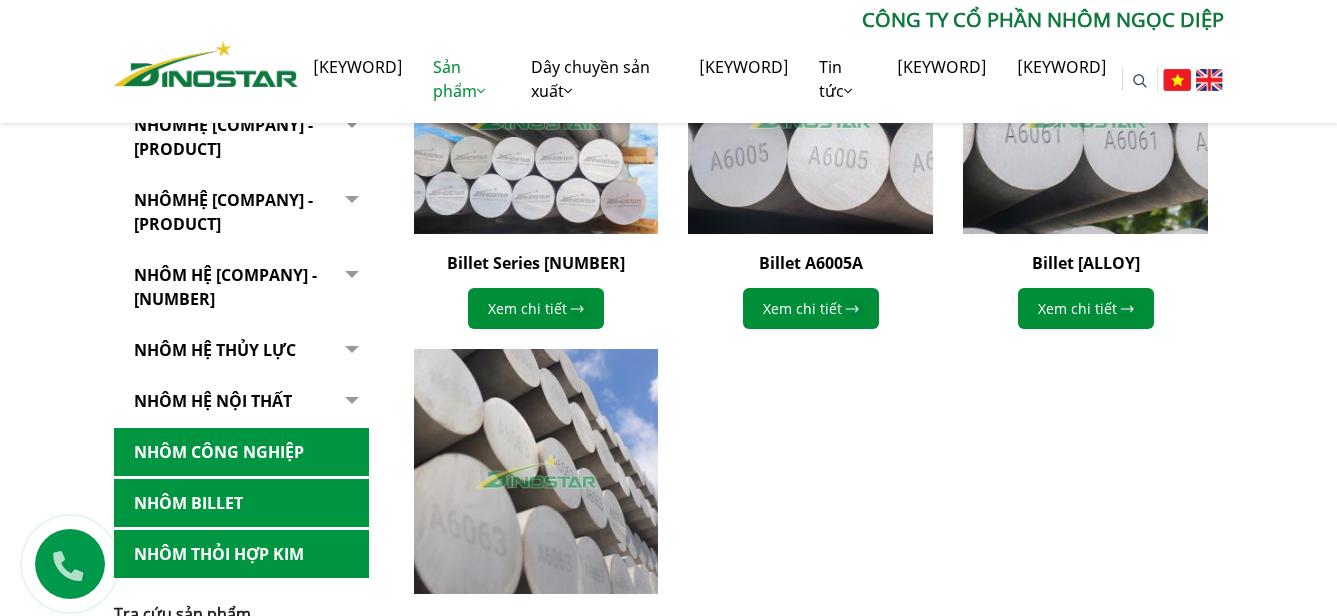 click on "Nhôm hệ nội thất" at bounding box center (241, 401) 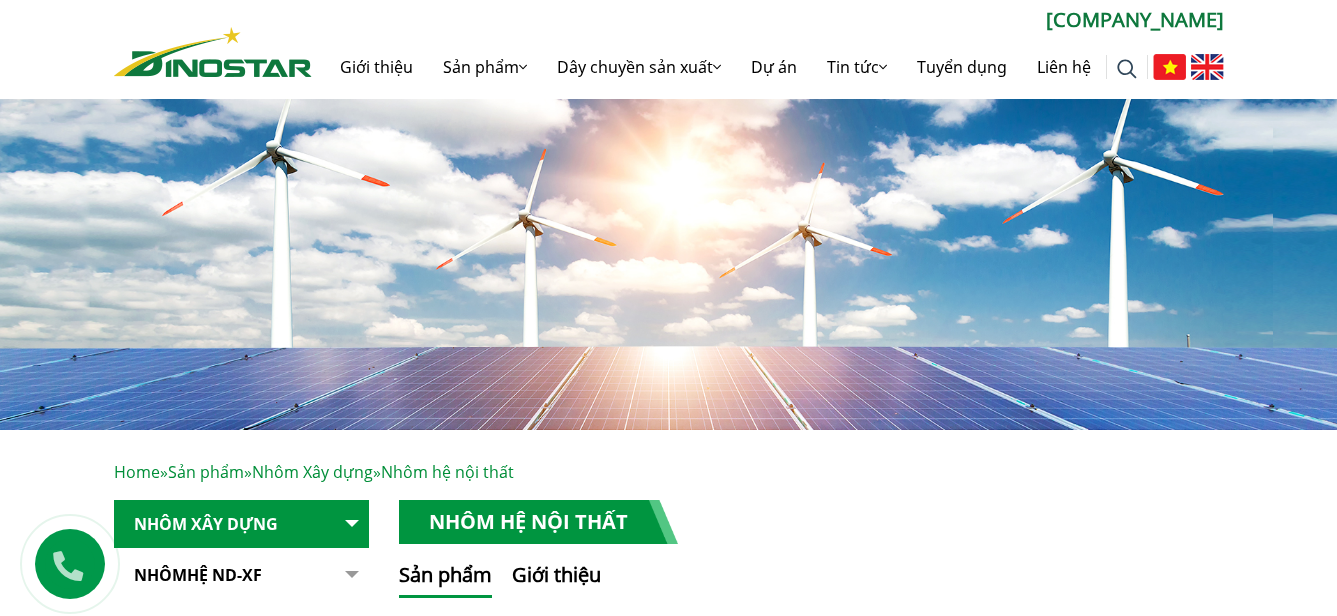 scroll, scrollTop: 290, scrollLeft: 0, axis: vertical 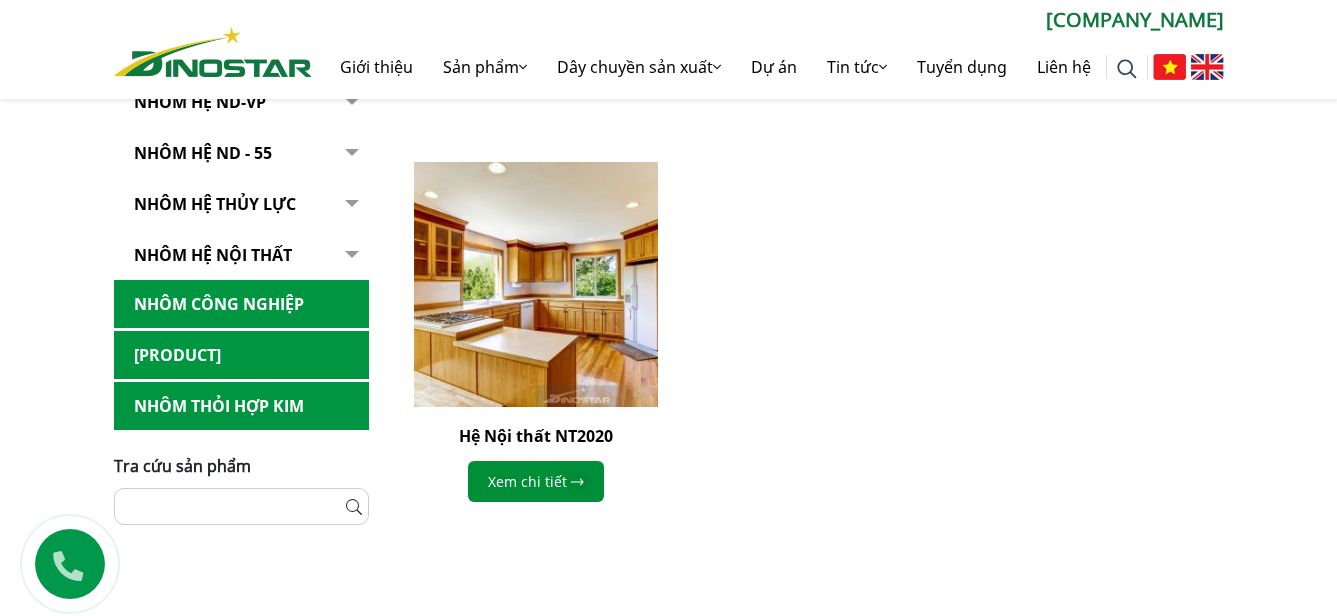 click on "Nhôm hệ thủy lực" at bounding box center (241, 204) 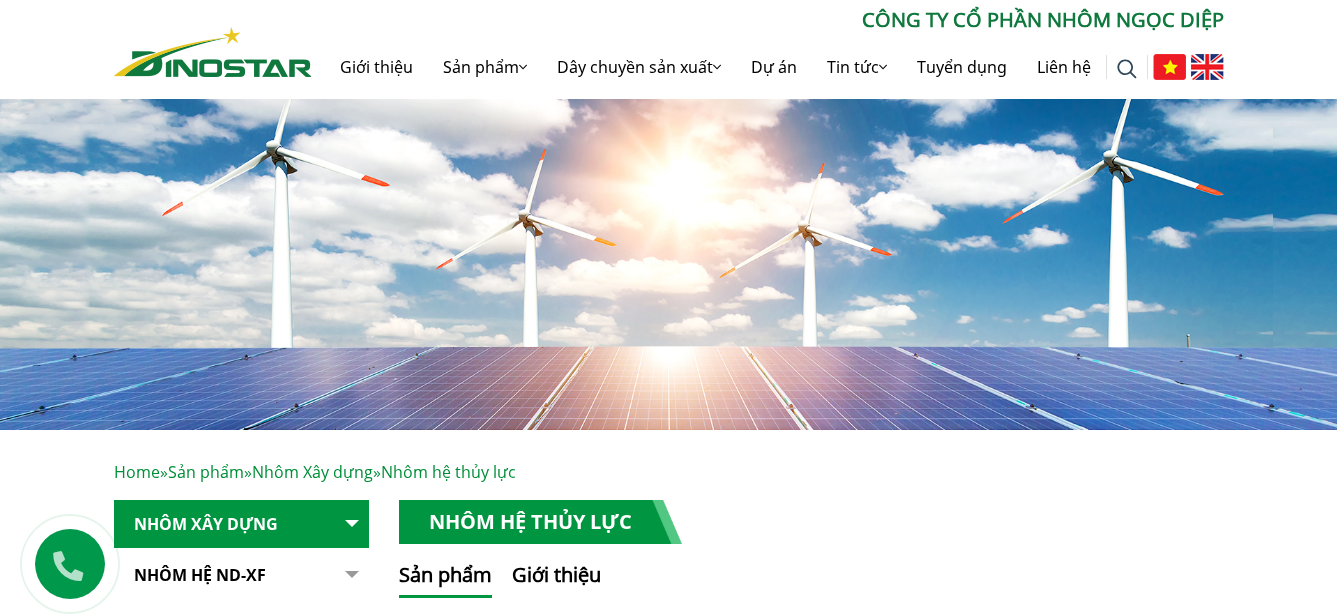 scroll, scrollTop: 113, scrollLeft: 0, axis: vertical 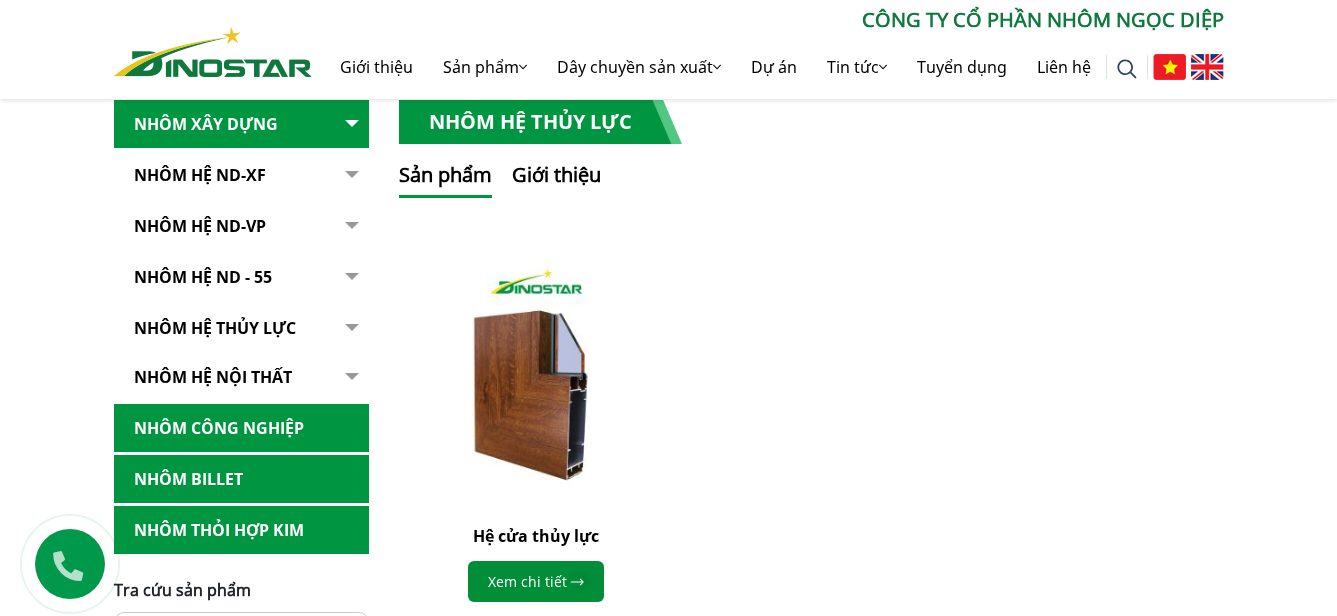 click on "NHÔM HỆ ND - 55" at bounding box center (241, 277) 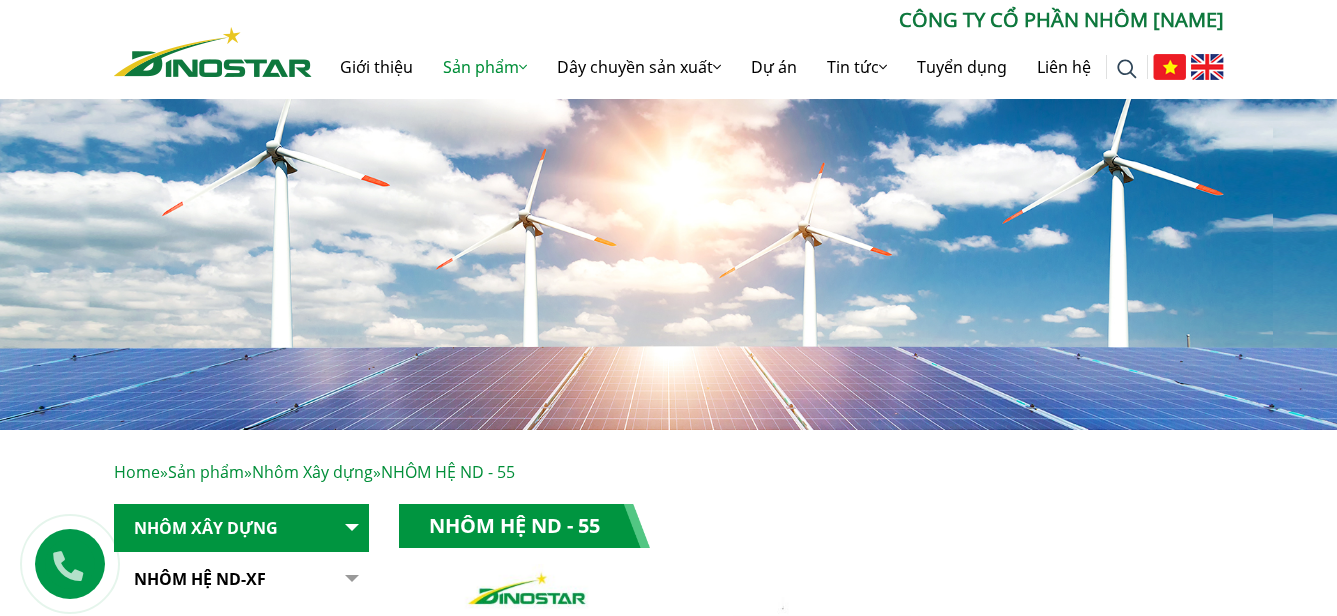 scroll, scrollTop: 0, scrollLeft: 0, axis: both 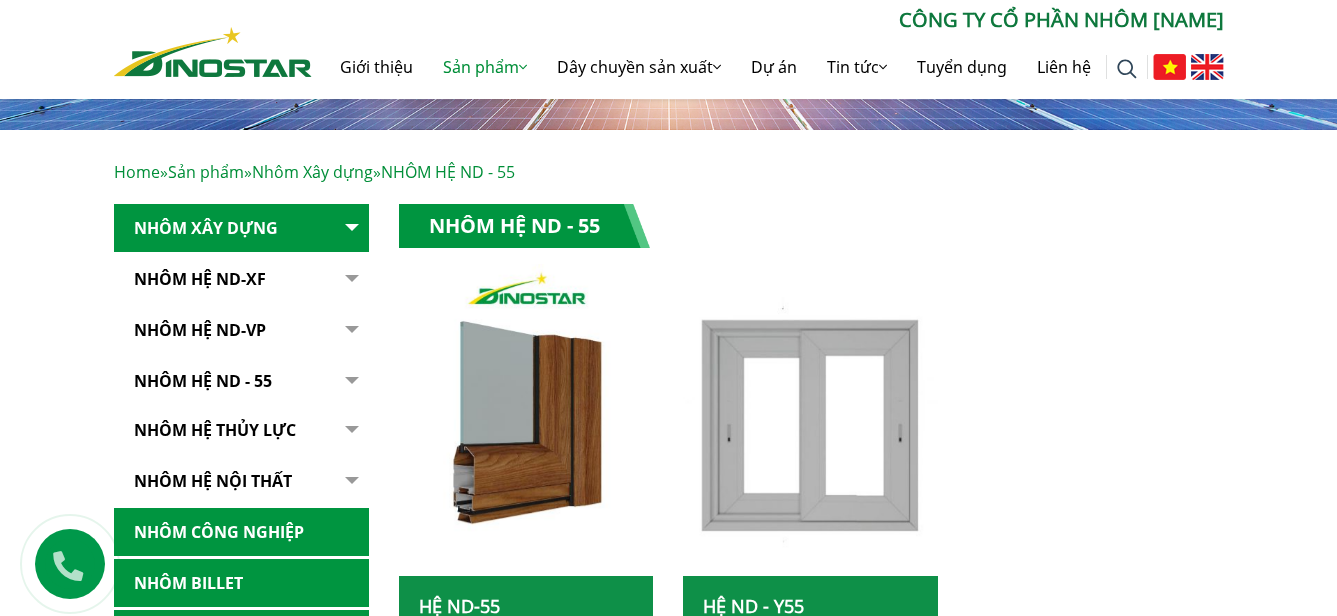 click on "Nhôm Hệ ND-XF" at bounding box center [241, 279] 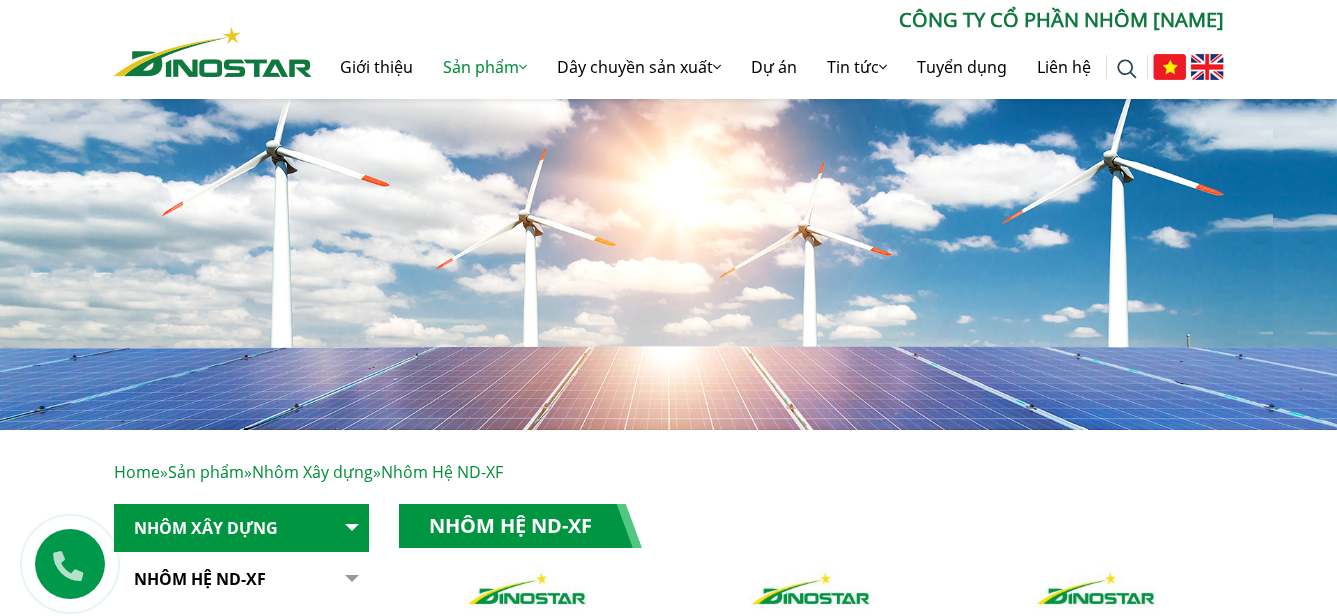 scroll, scrollTop: 260, scrollLeft: 0, axis: vertical 